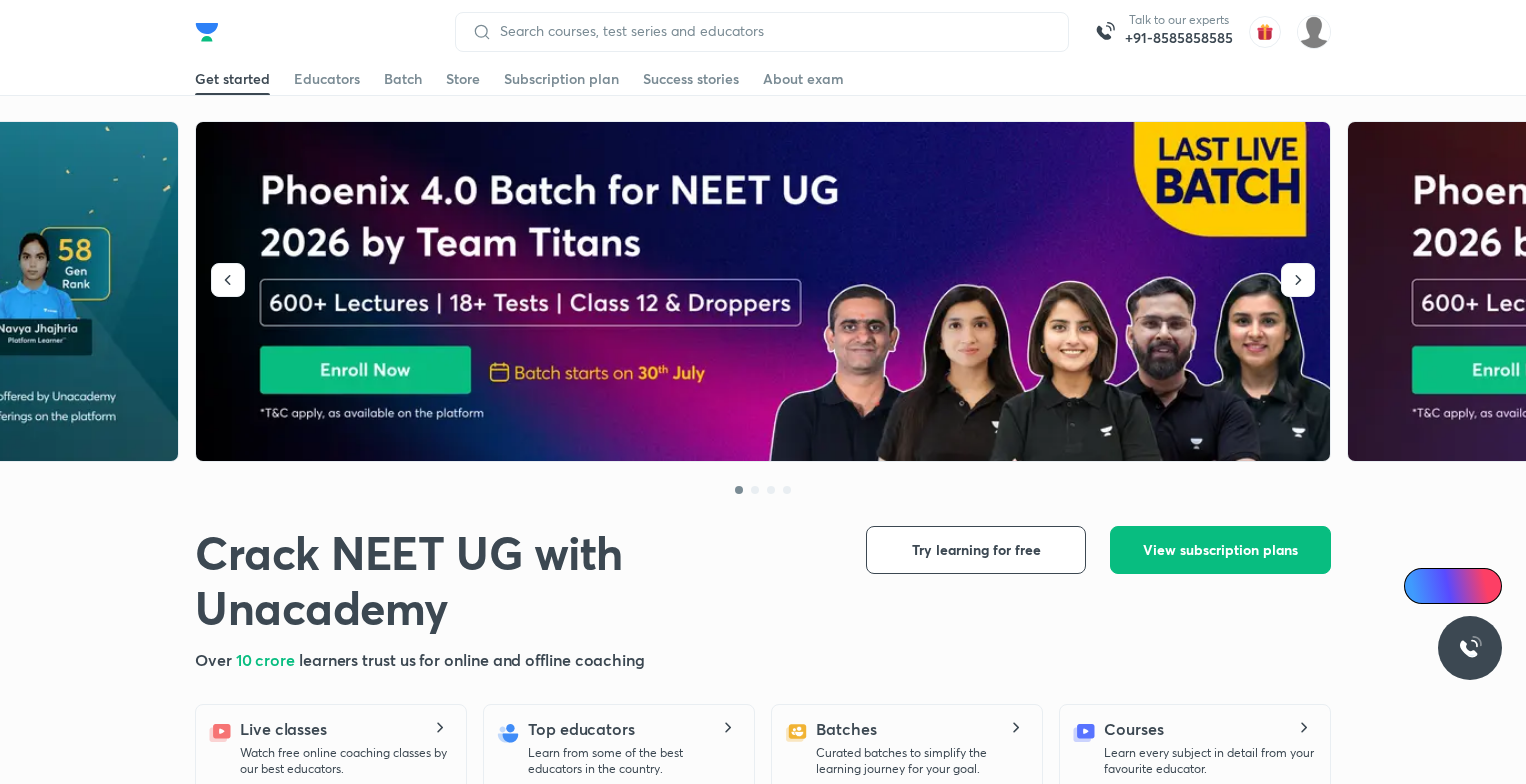 scroll, scrollTop: 0, scrollLeft: 0, axis: both 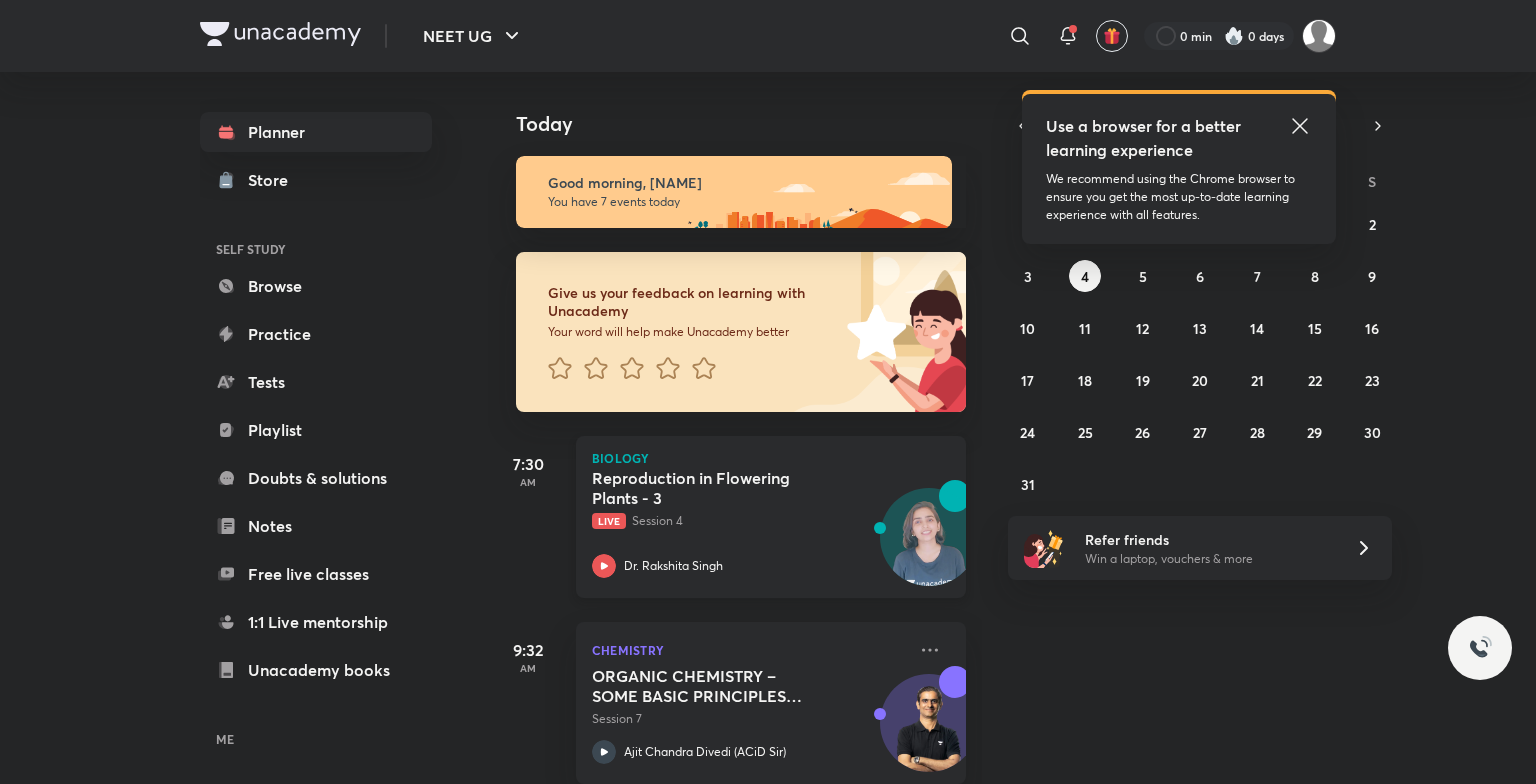 click at bounding box center [929, 547] 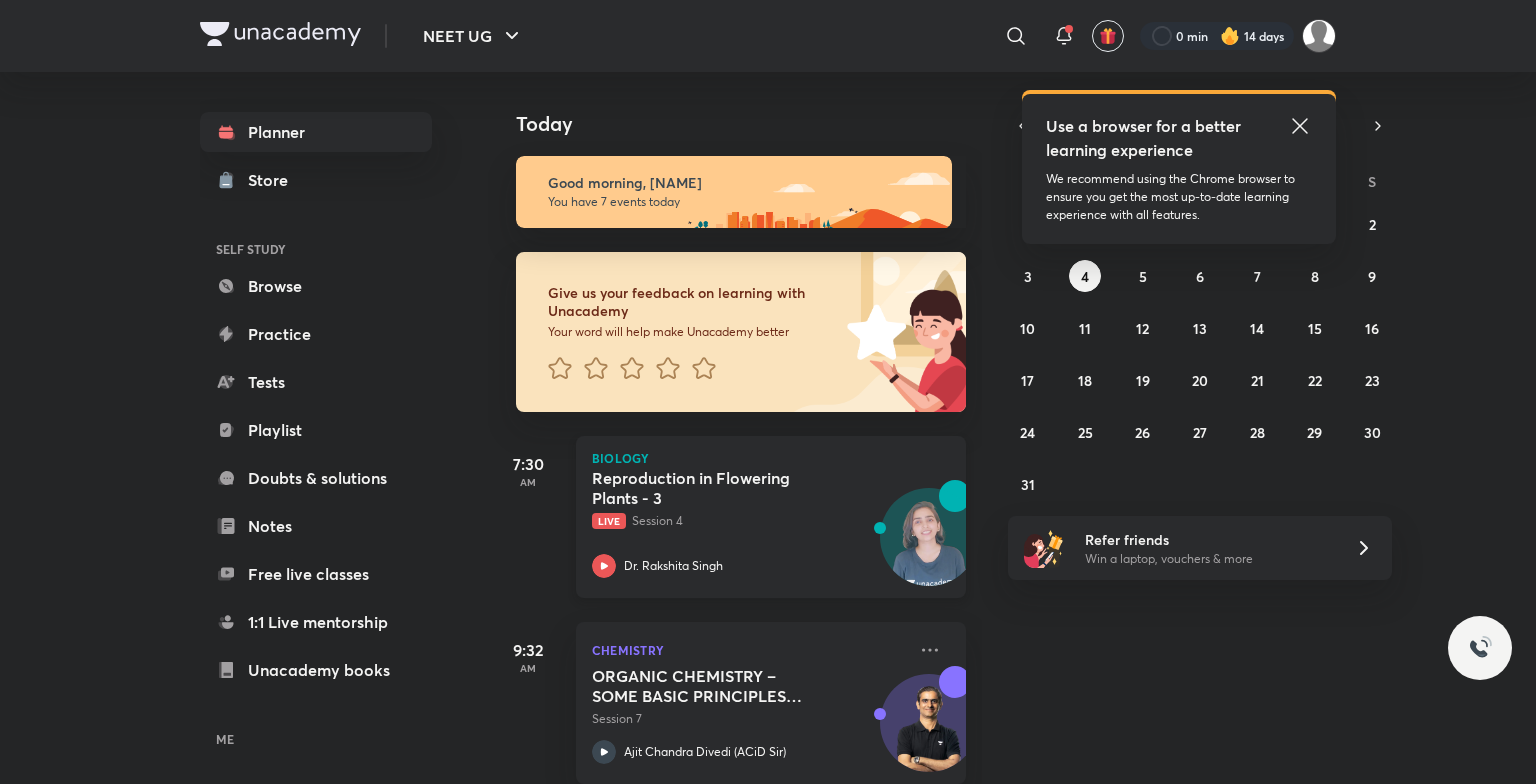 scroll, scrollTop: 0, scrollLeft: 0, axis: both 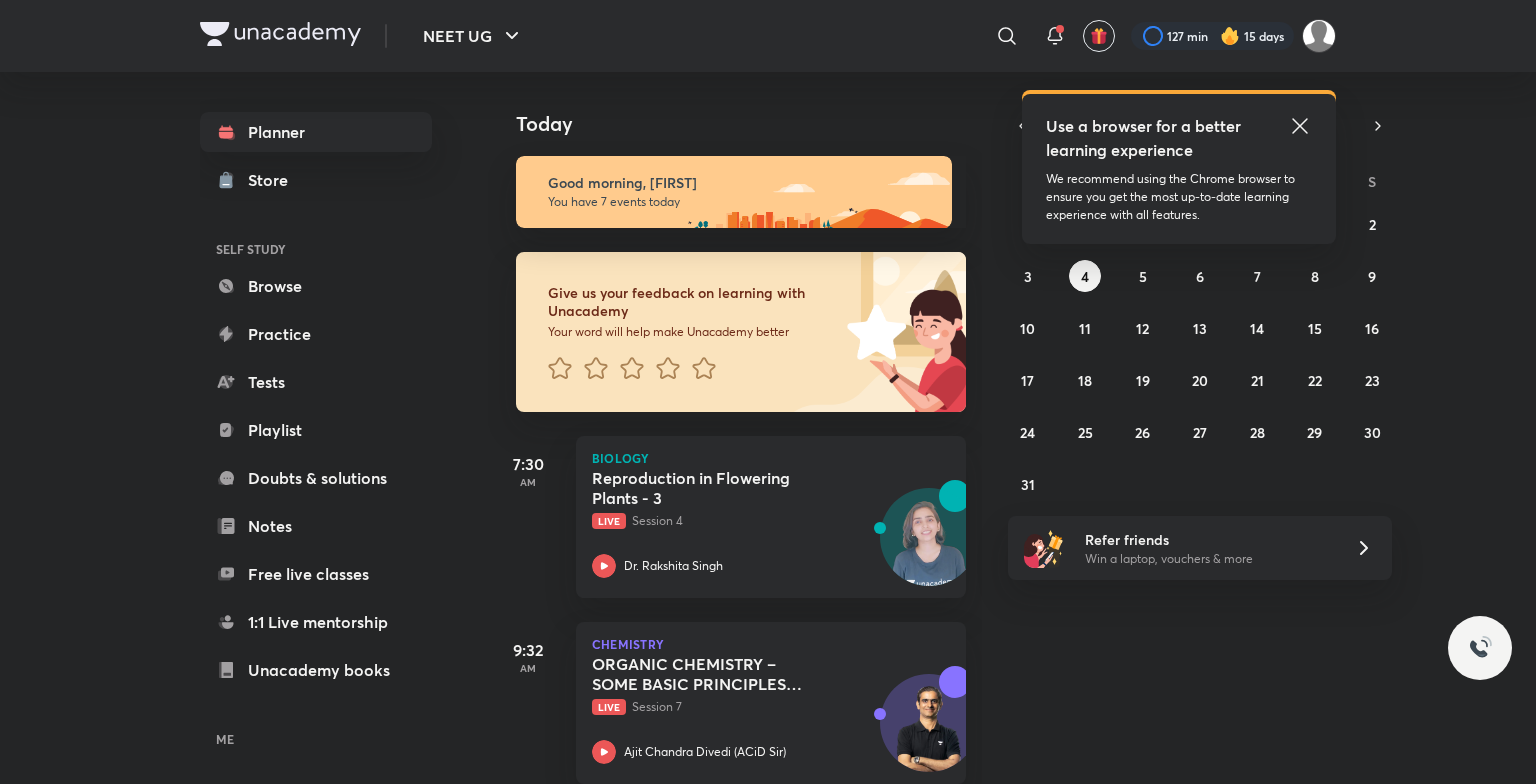 click 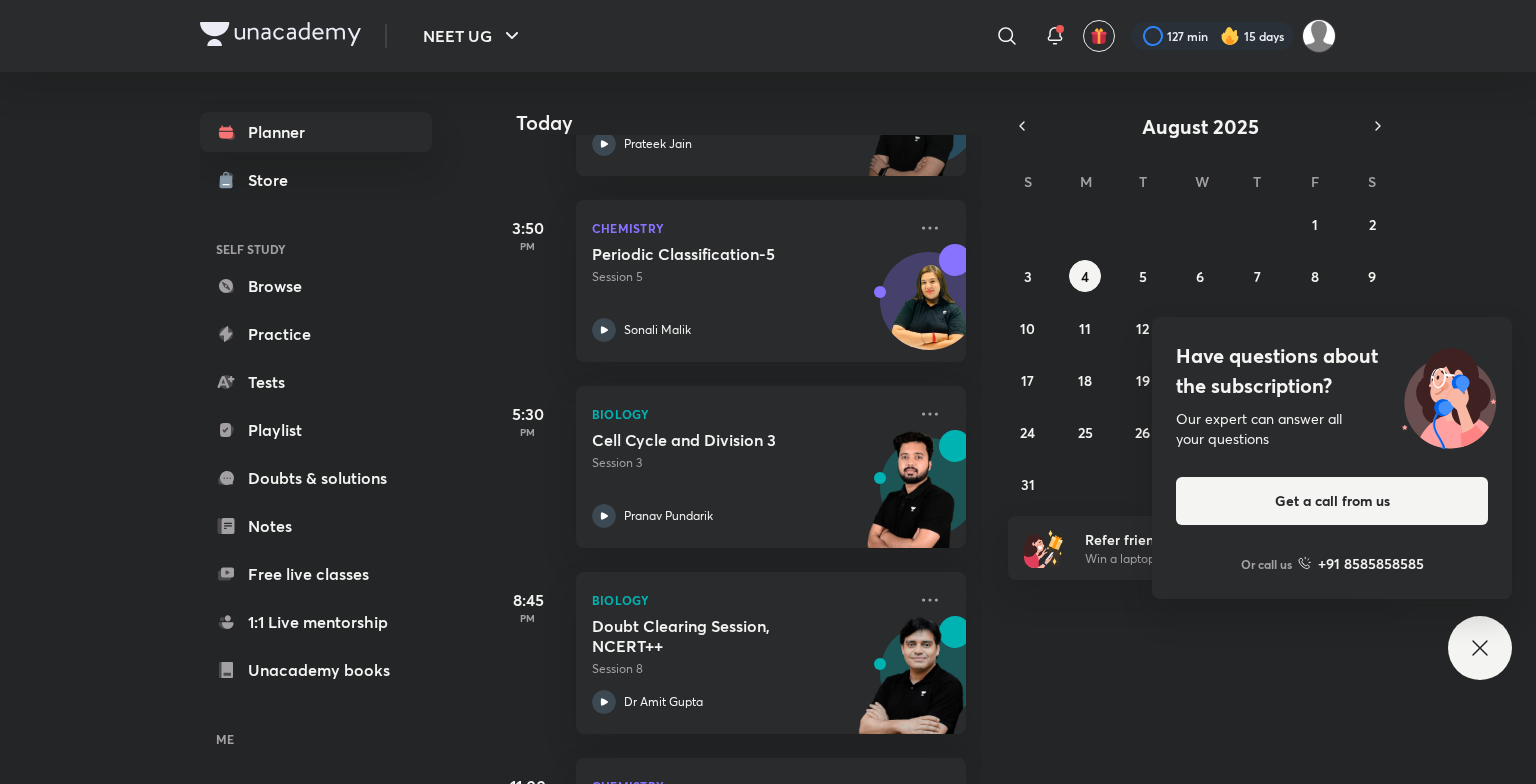 scroll, scrollTop: 961, scrollLeft: 0, axis: vertical 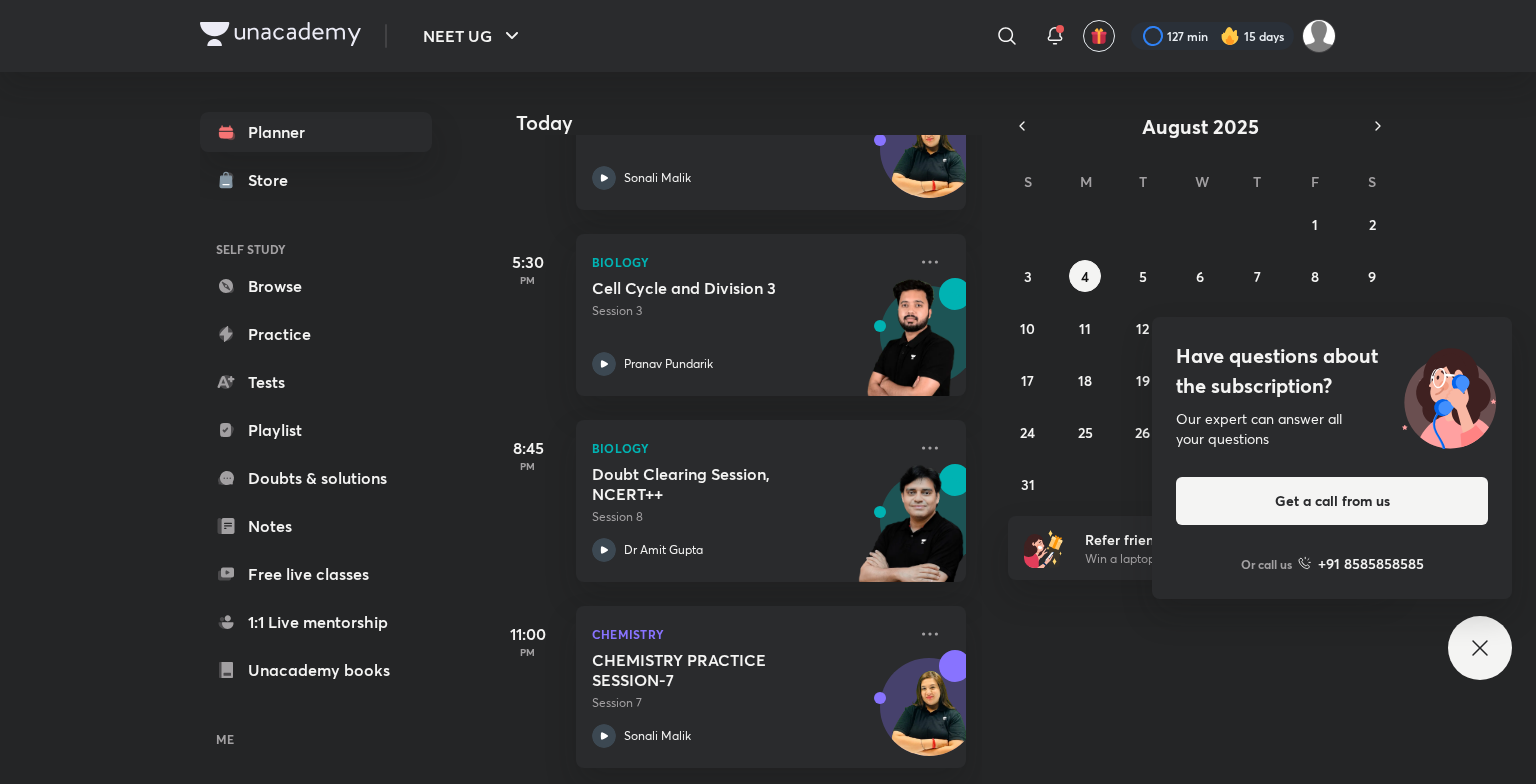 click on "Have questions about the subscription? Our expert can answer all your questions Get a call from us Or call us +91 8585858585" at bounding box center (1480, 648) 